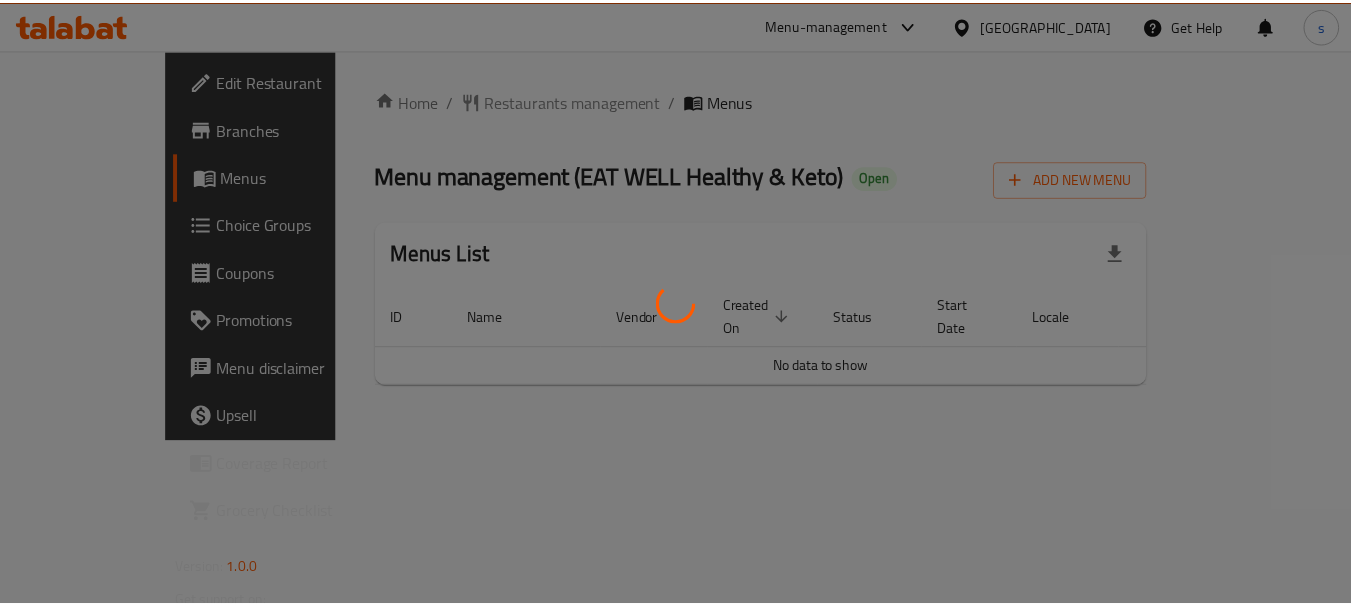 scroll, scrollTop: 0, scrollLeft: 0, axis: both 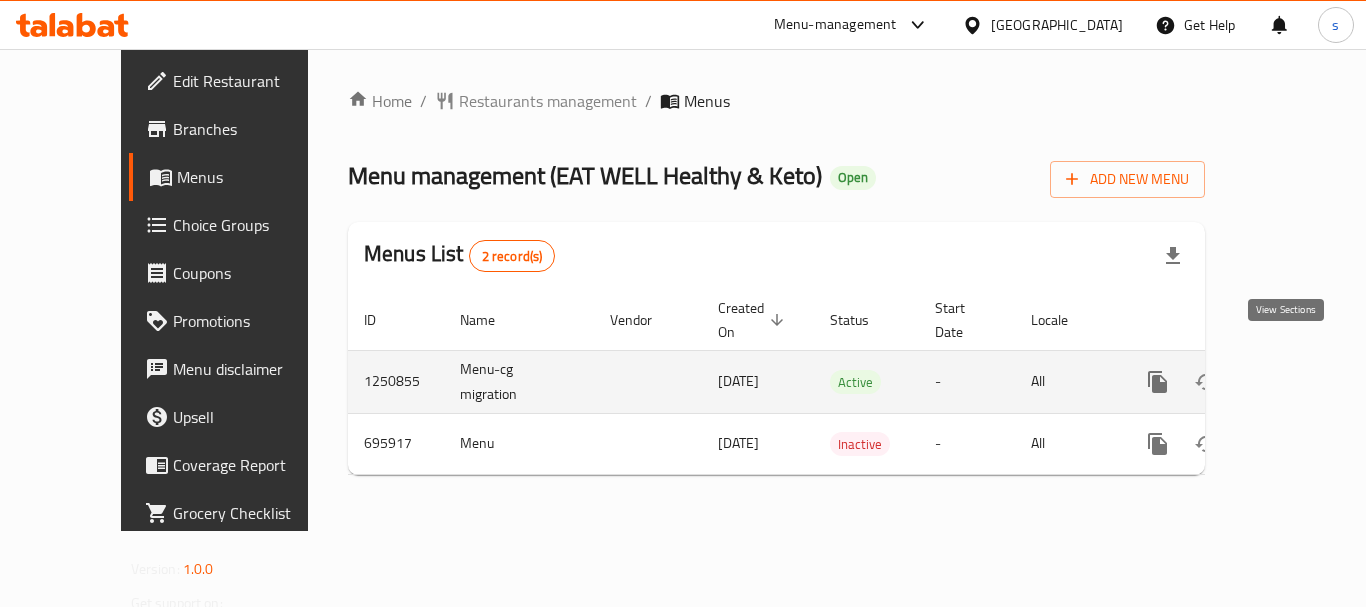 click 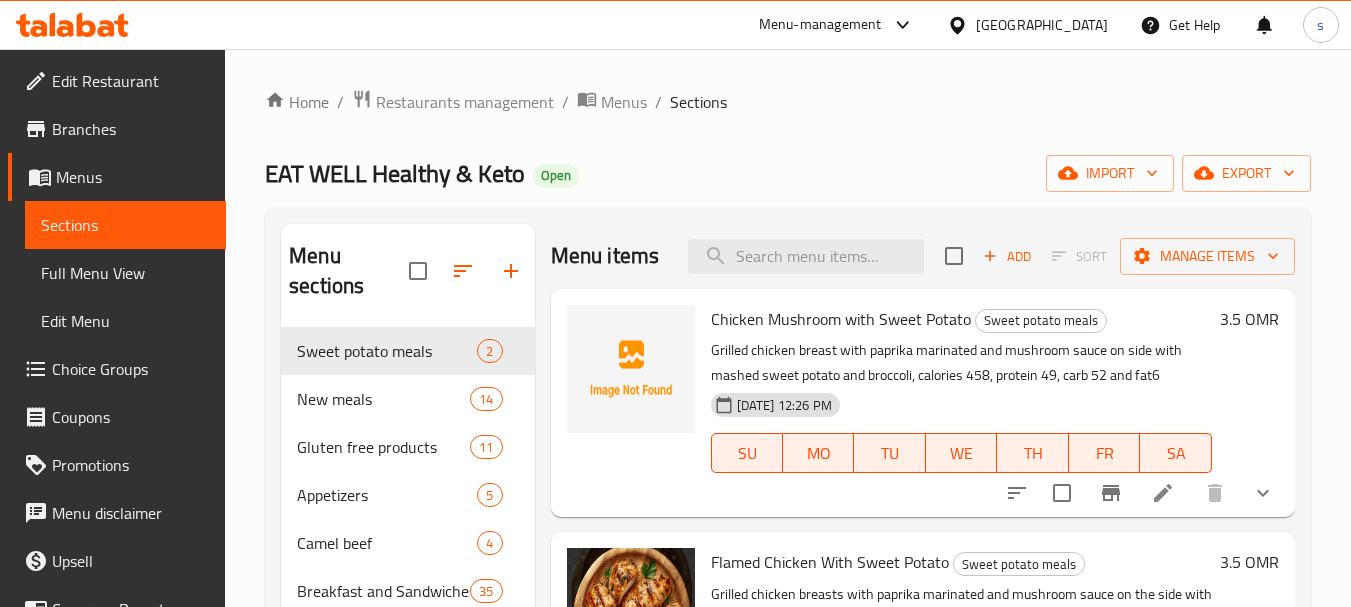 click on "Choice Groups" at bounding box center (131, 369) 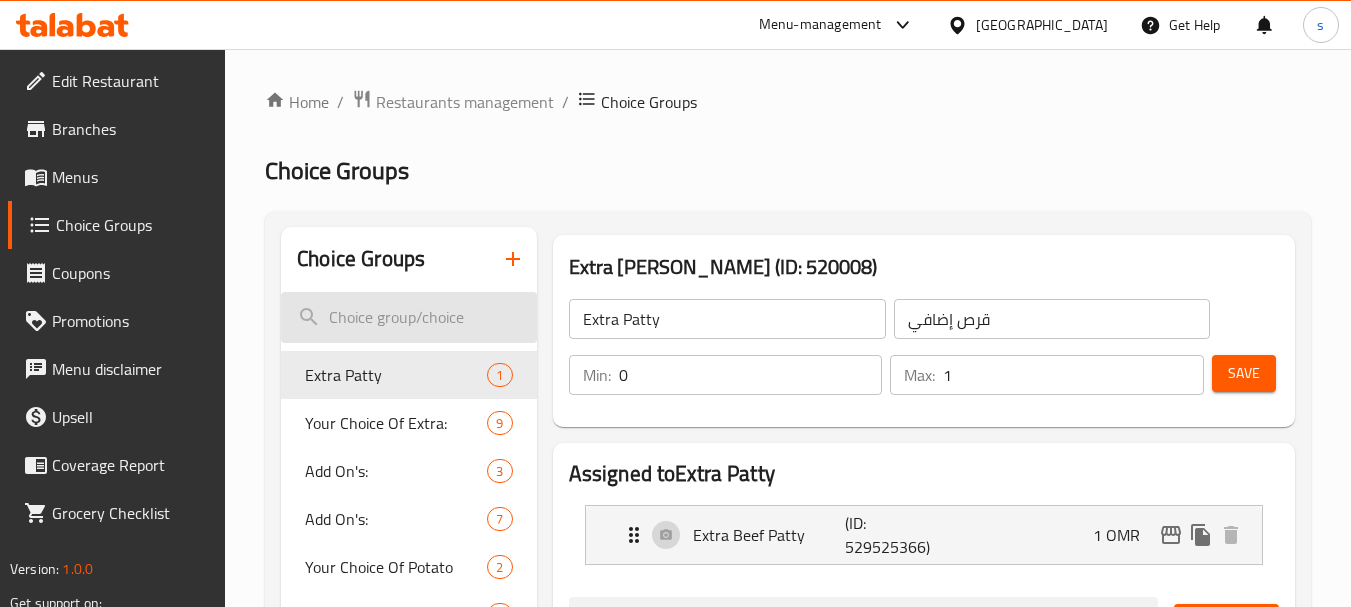 click at bounding box center (408, 317) 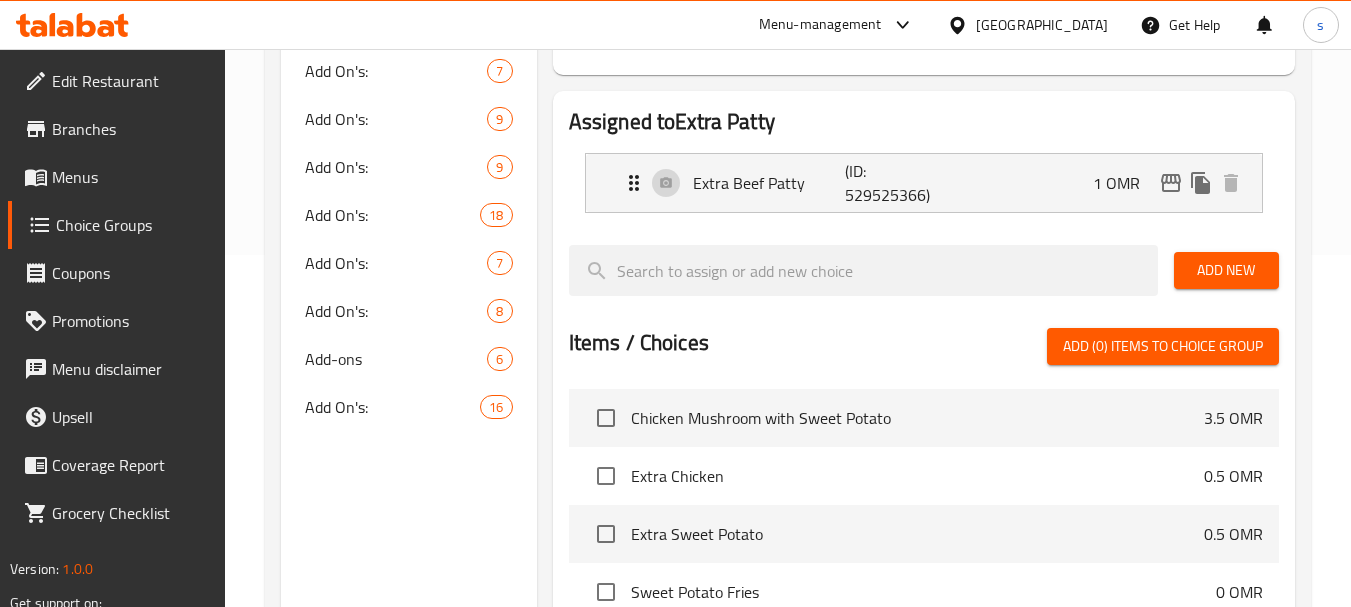 scroll, scrollTop: 400, scrollLeft: 0, axis: vertical 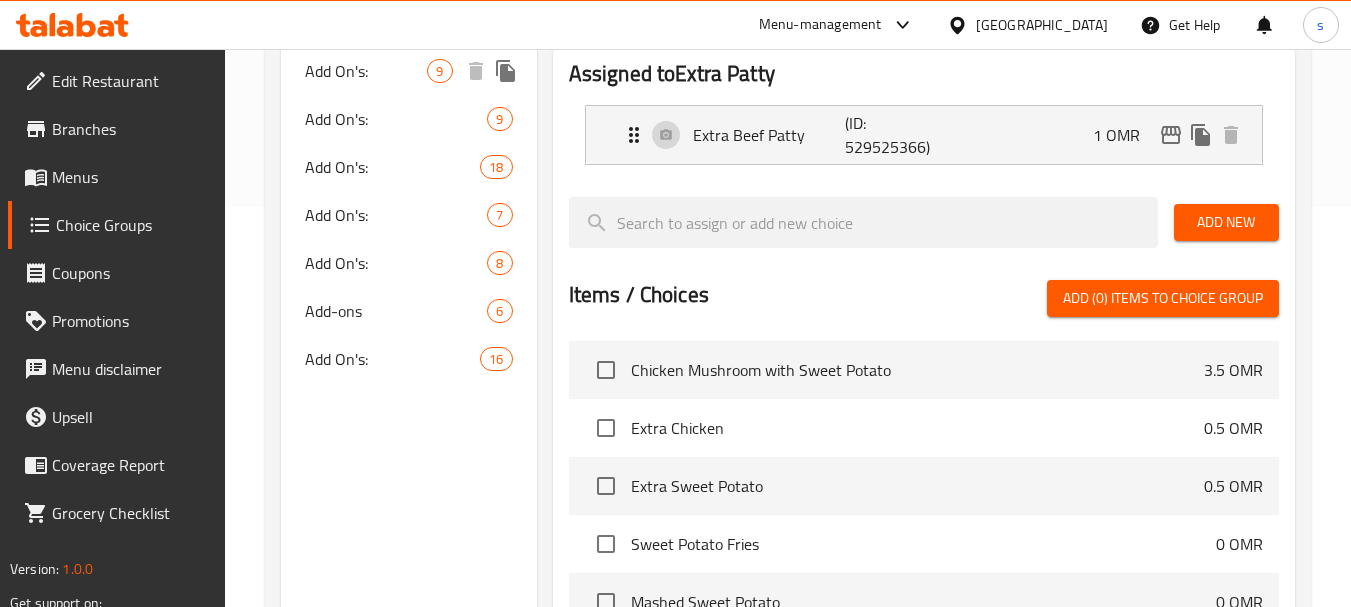 type on "add" 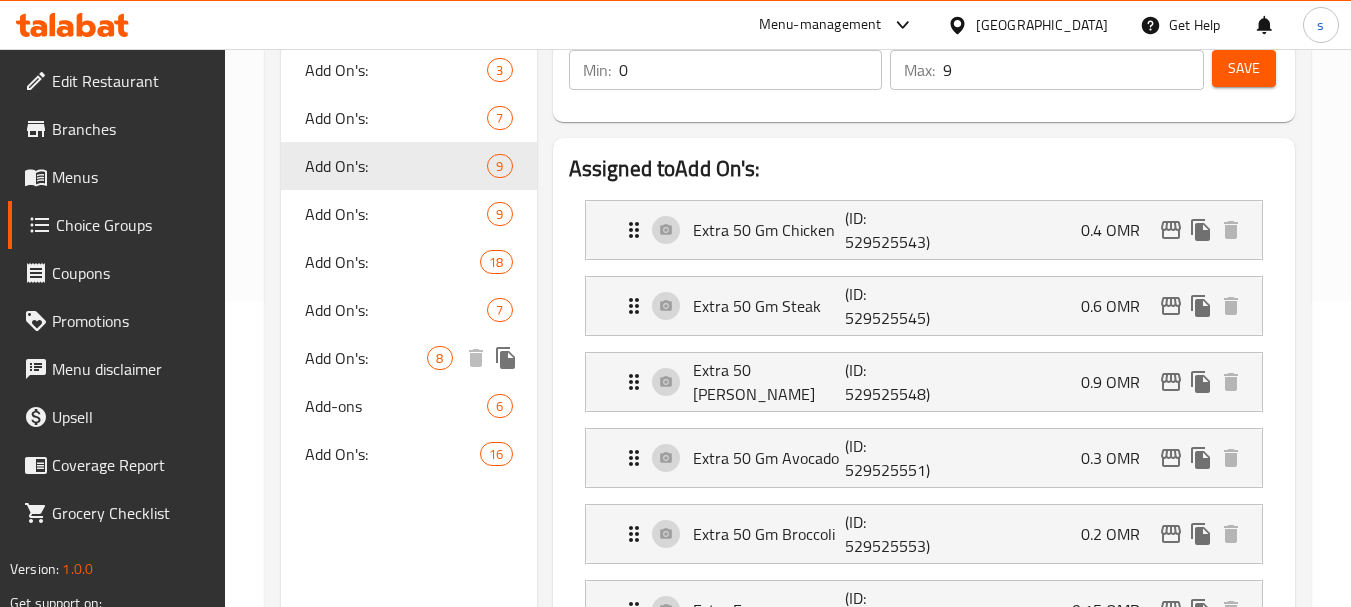scroll, scrollTop: 0, scrollLeft: 0, axis: both 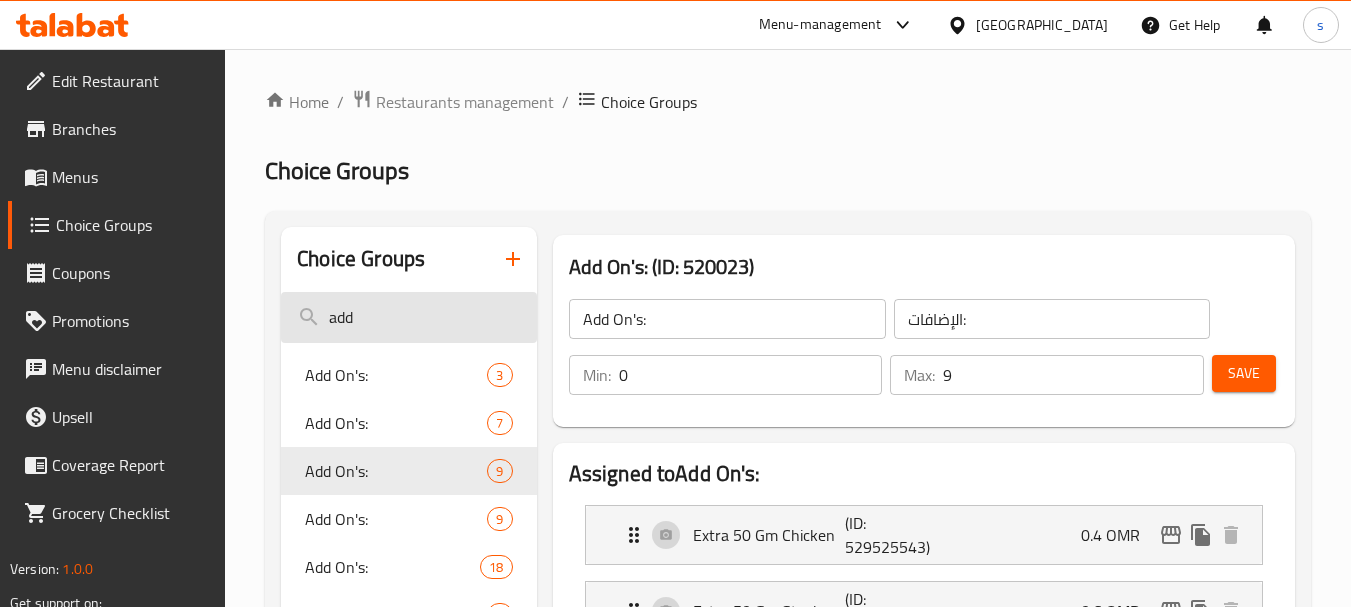 click on "add" at bounding box center [408, 317] 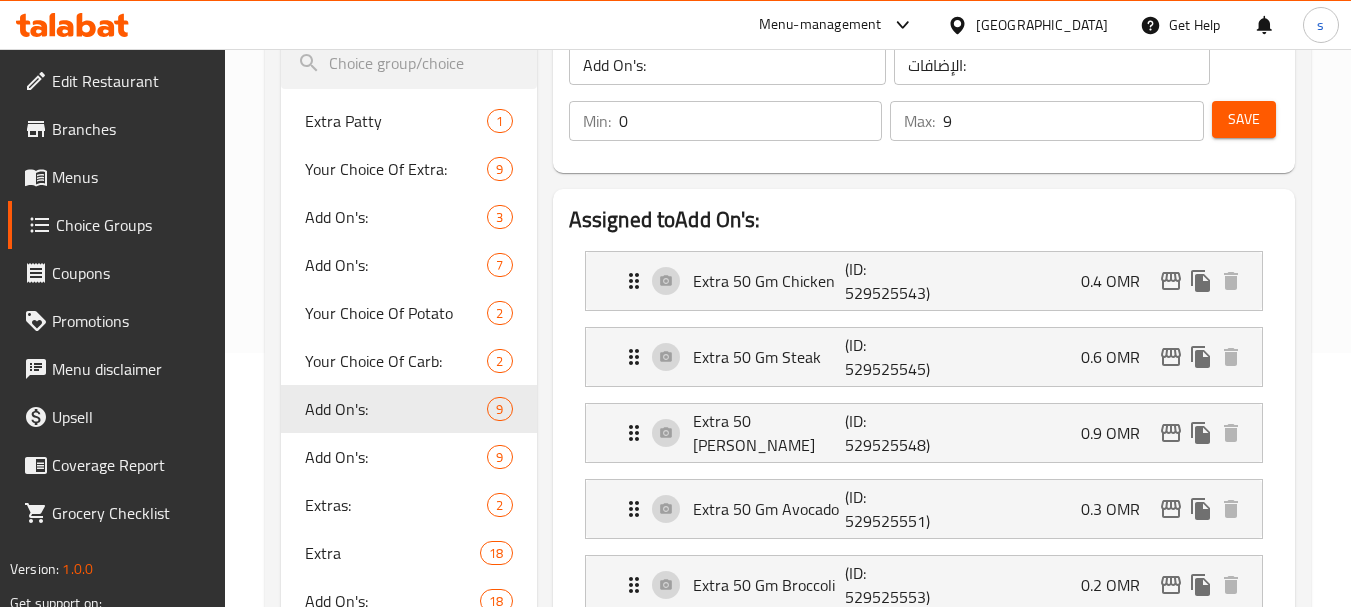 scroll, scrollTop: 300, scrollLeft: 0, axis: vertical 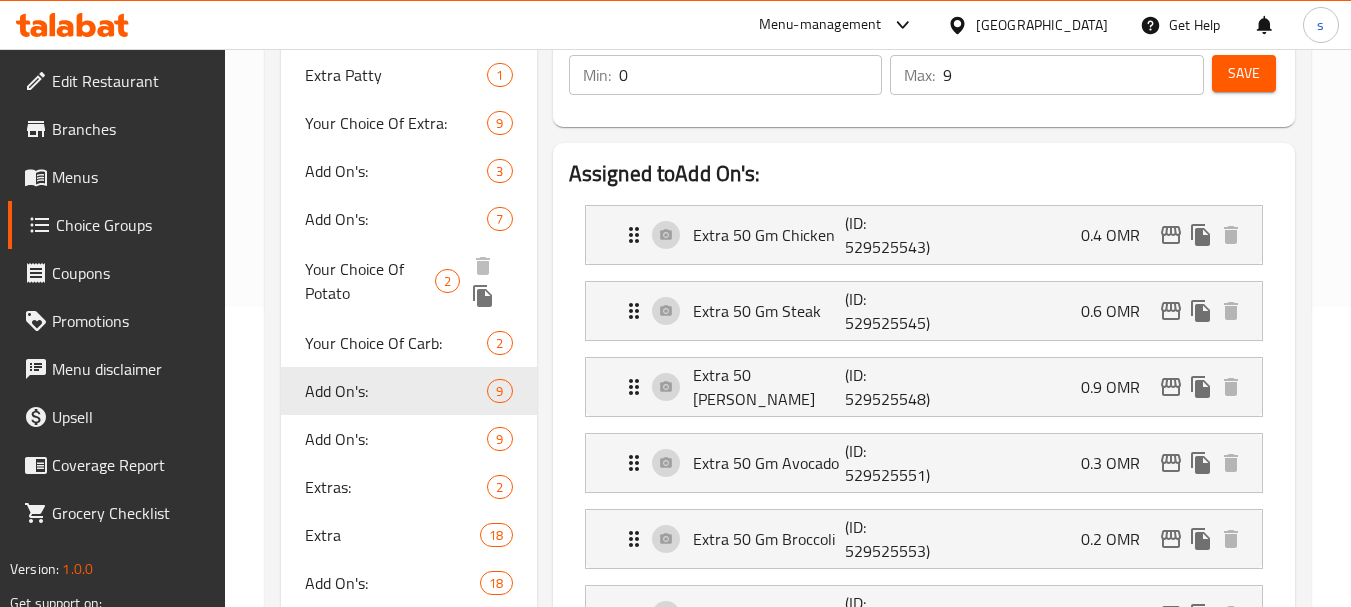 type 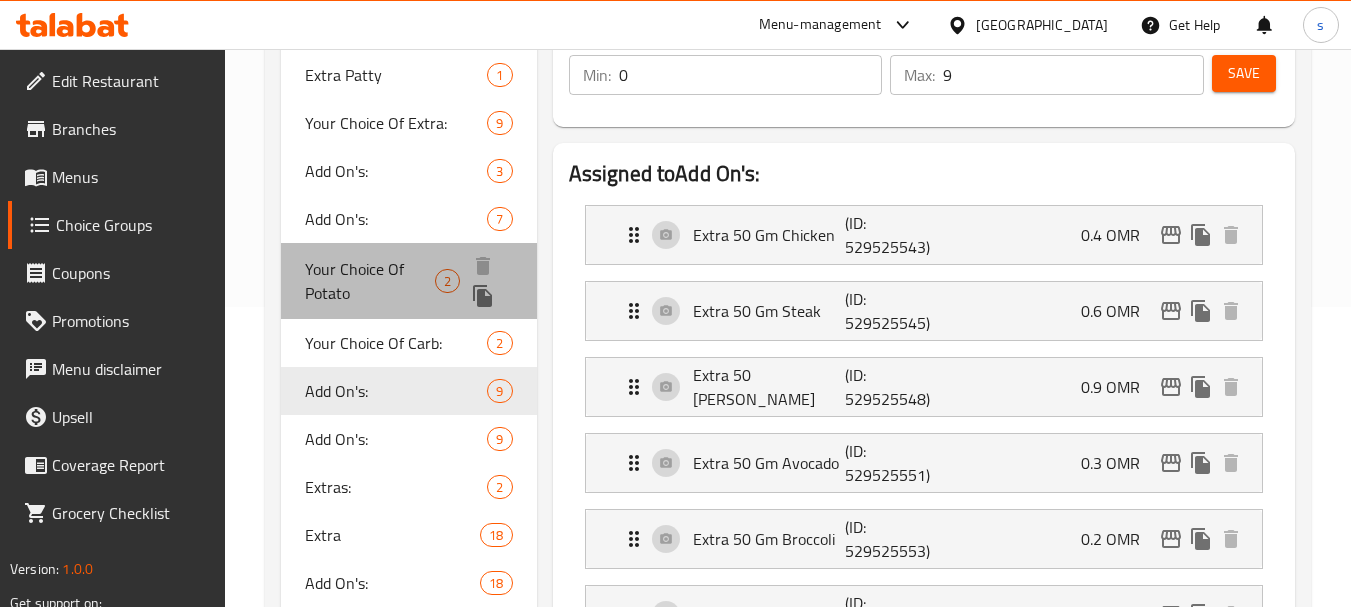 click on "Your Choice Of Potato 2" at bounding box center [408, 281] 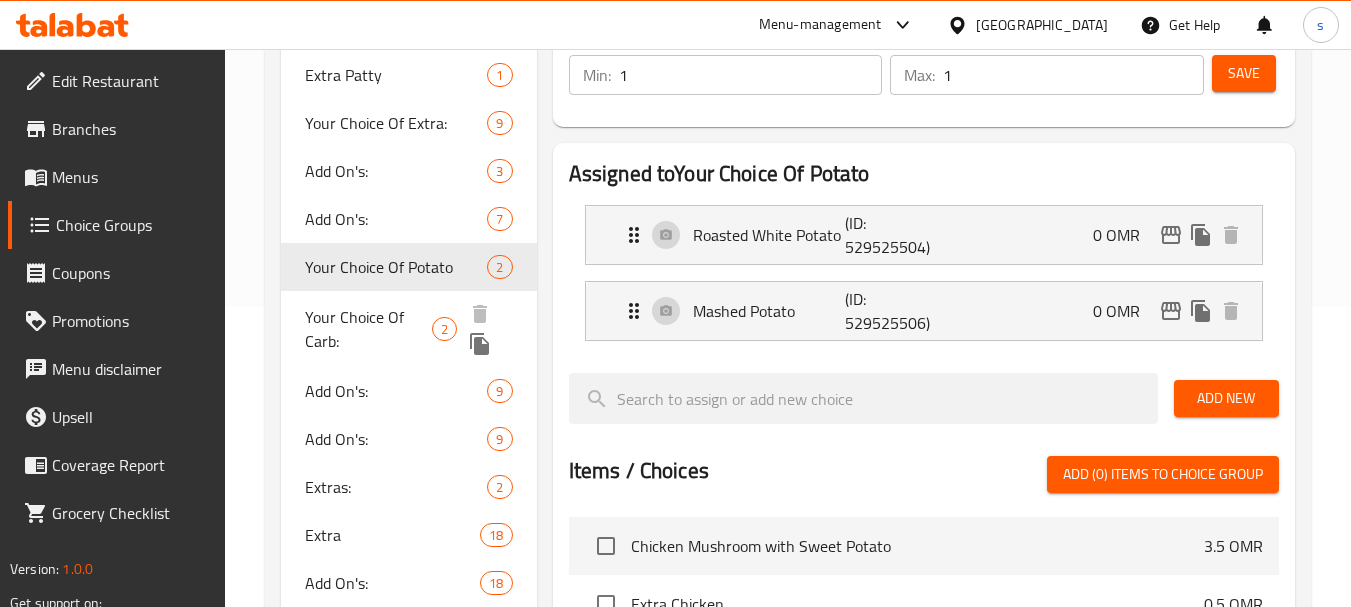 click on "Your Choice Of Carb:" at bounding box center [368, 329] 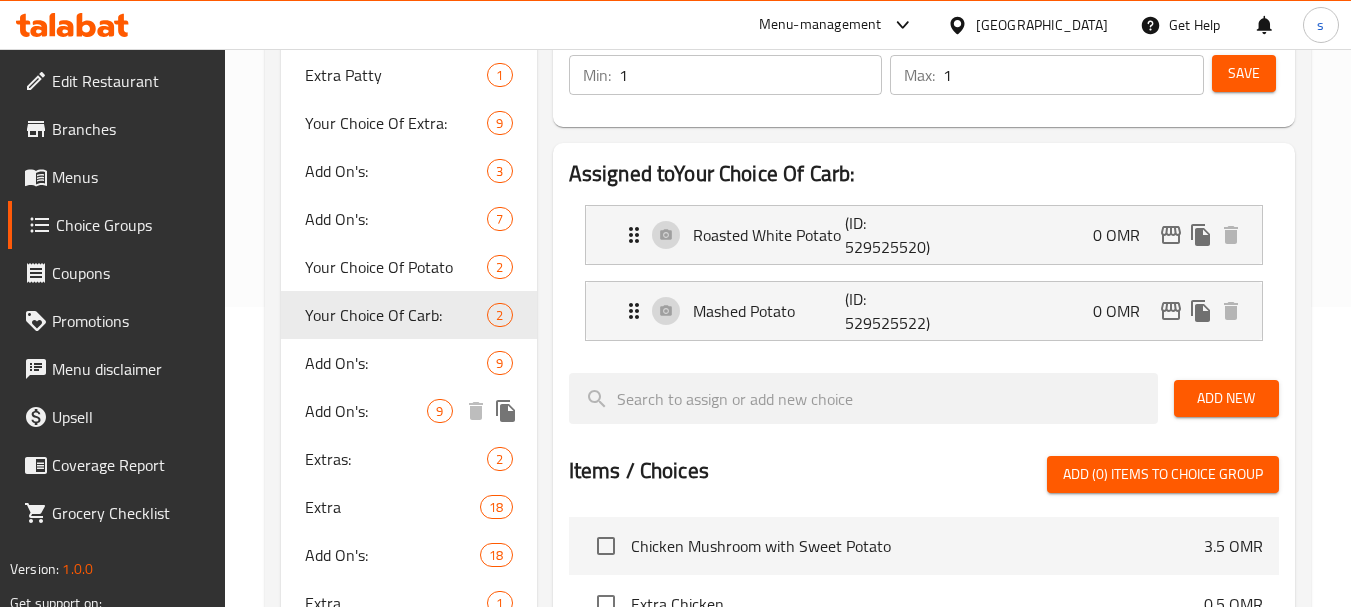 type on "Your Choice Of Carb:" 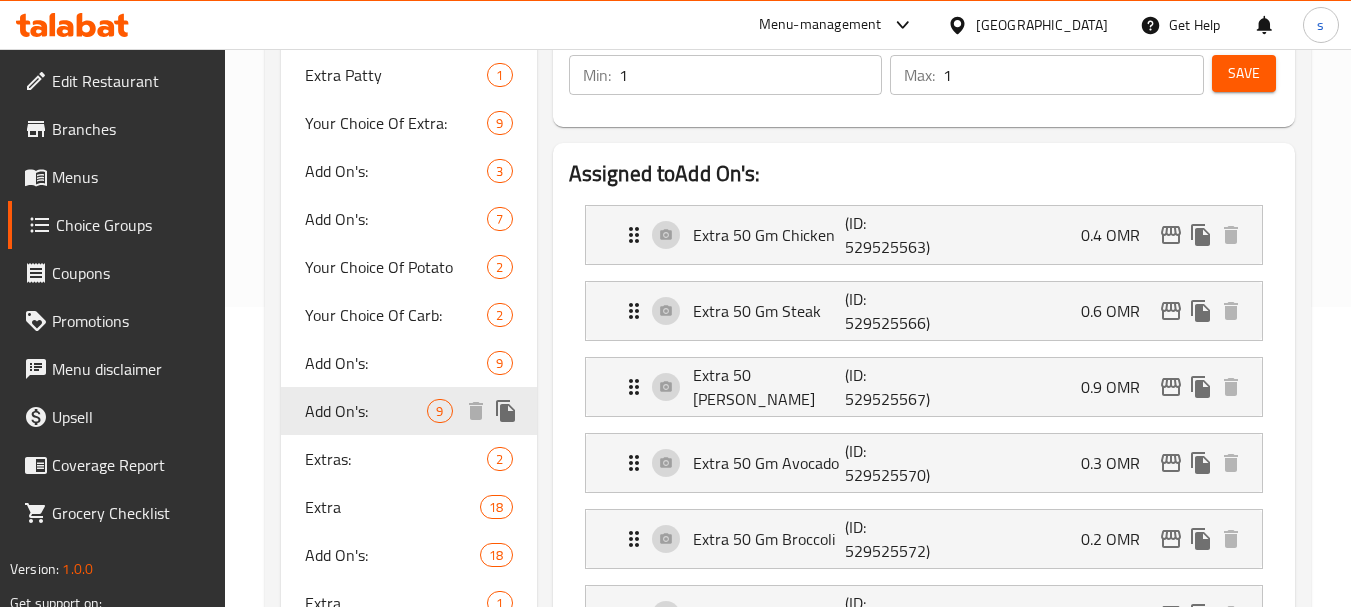 type on "Add On's:" 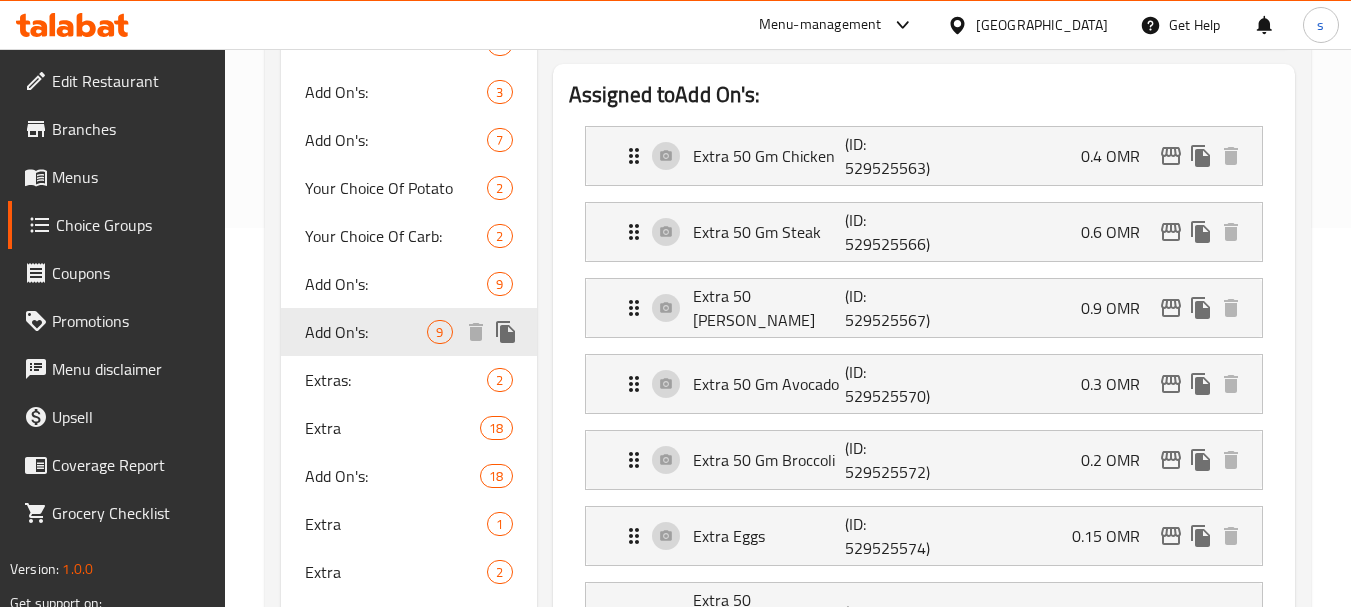 scroll, scrollTop: 500, scrollLeft: 0, axis: vertical 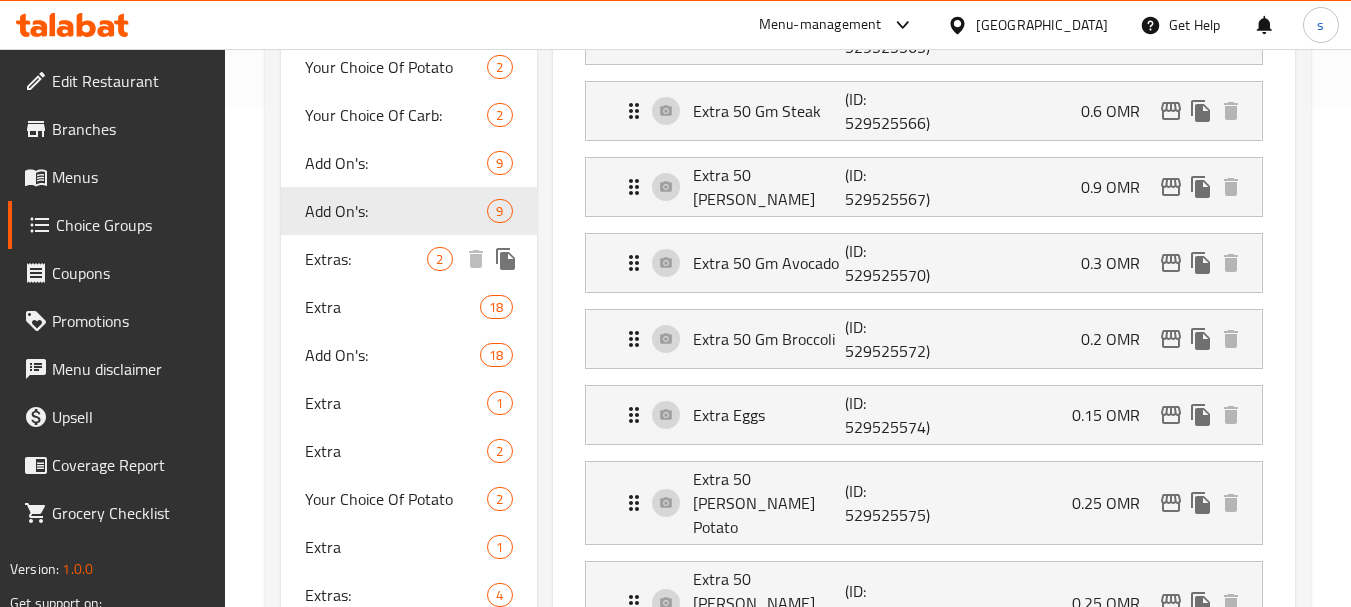 click on "Extras:" at bounding box center (366, 259) 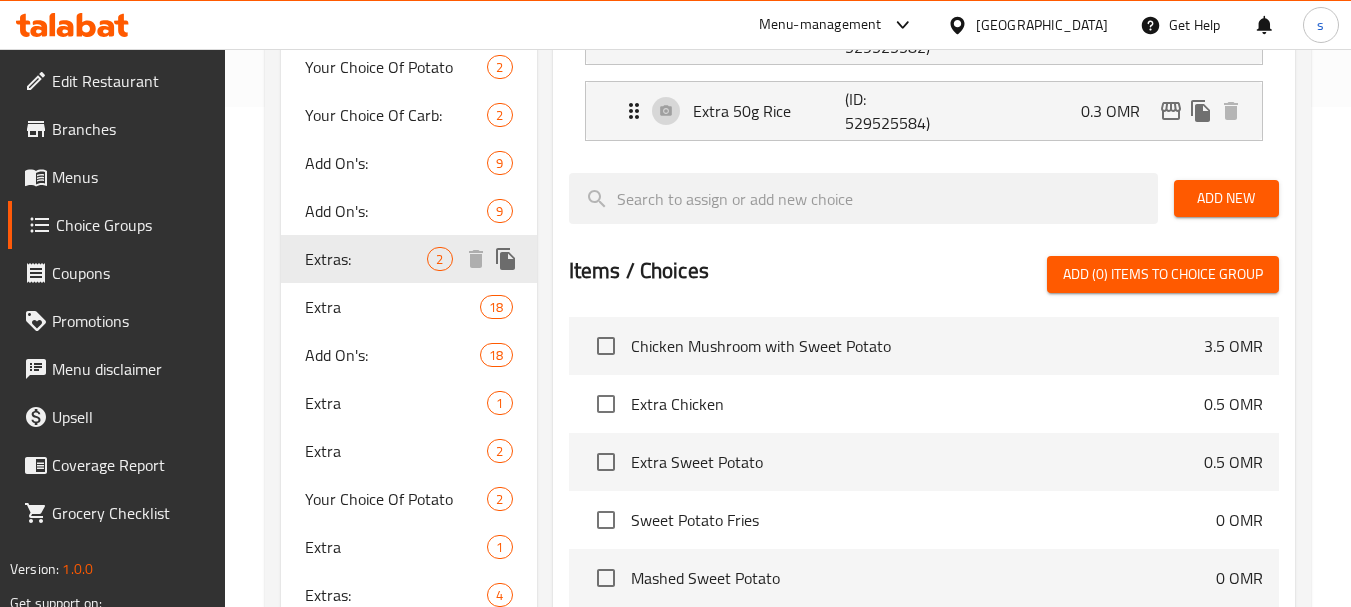 type on "Extras:" 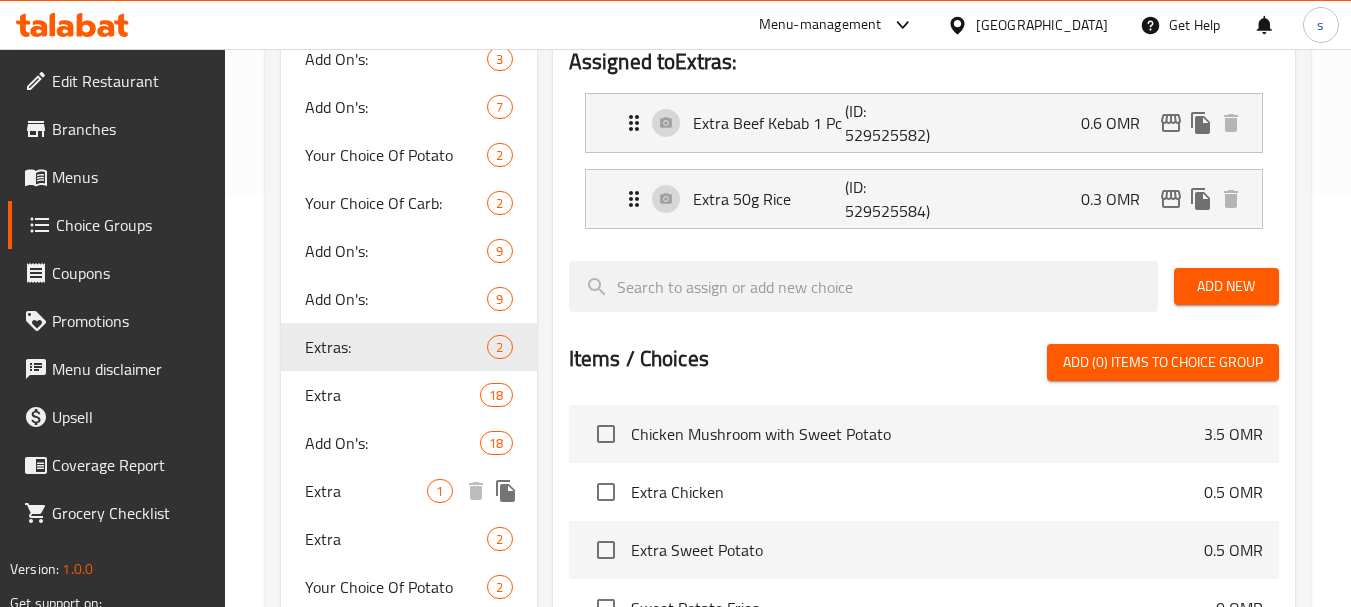 scroll, scrollTop: 300, scrollLeft: 0, axis: vertical 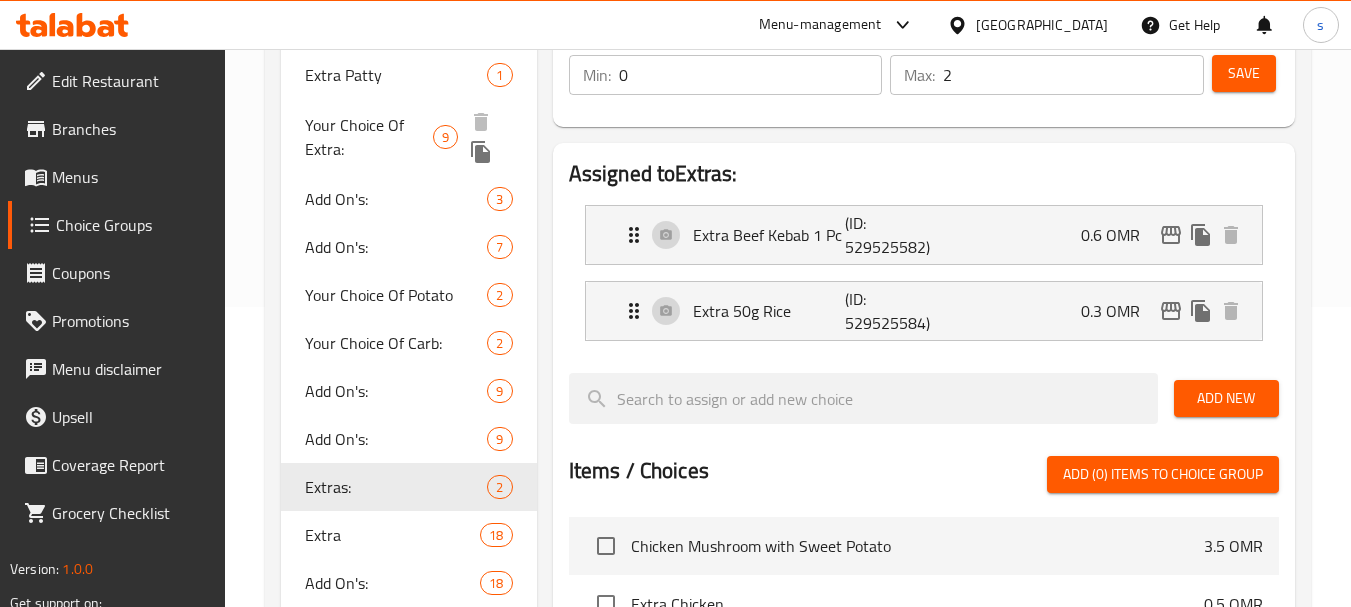 click on "Your Choice Of Extra:" at bounding box center [369, 137] 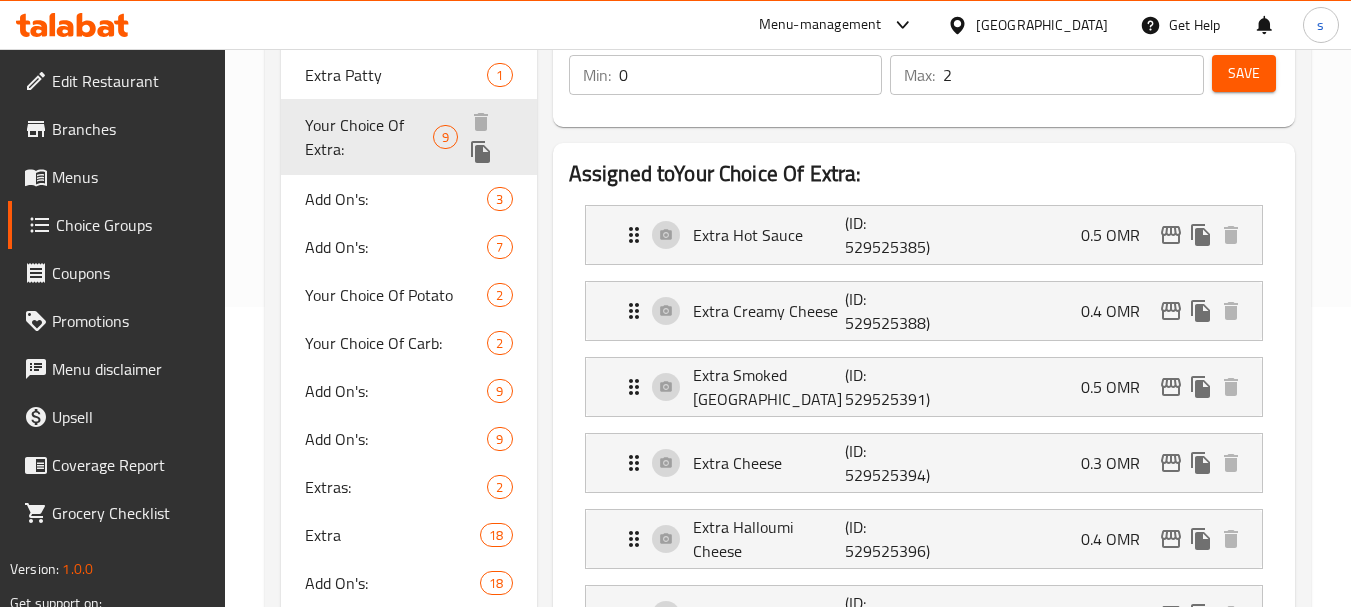 type on "Your Choice Of Extra:" 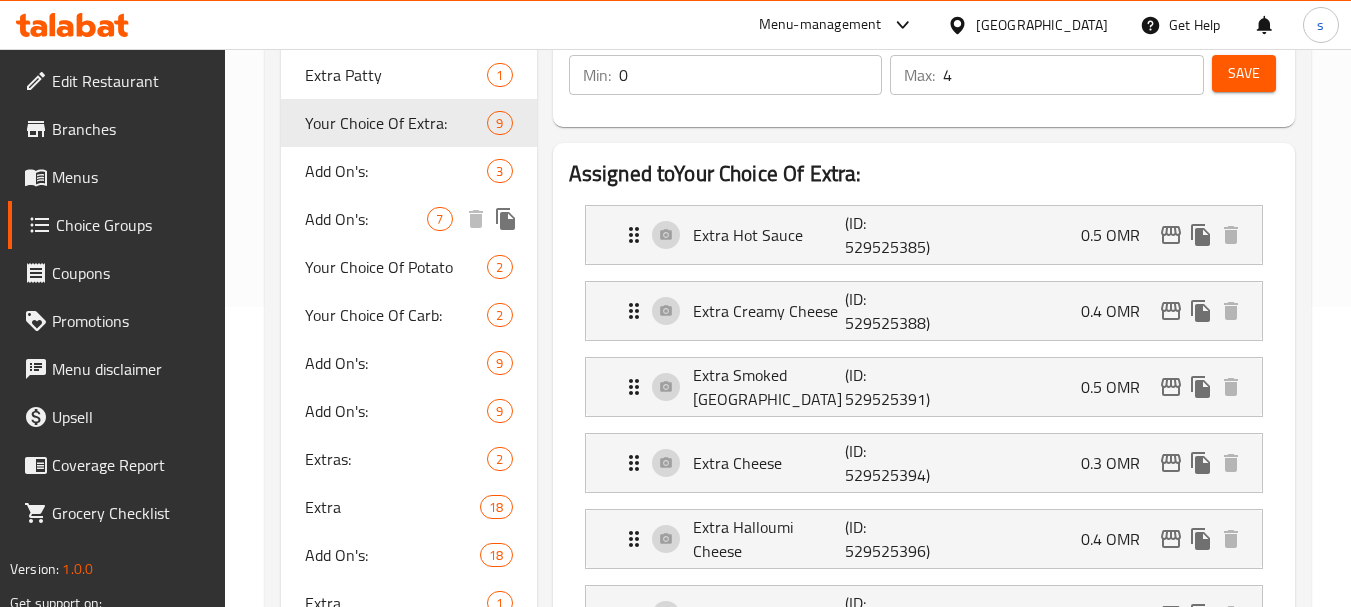click on "Add On's:" at bounding box center (366, 219) 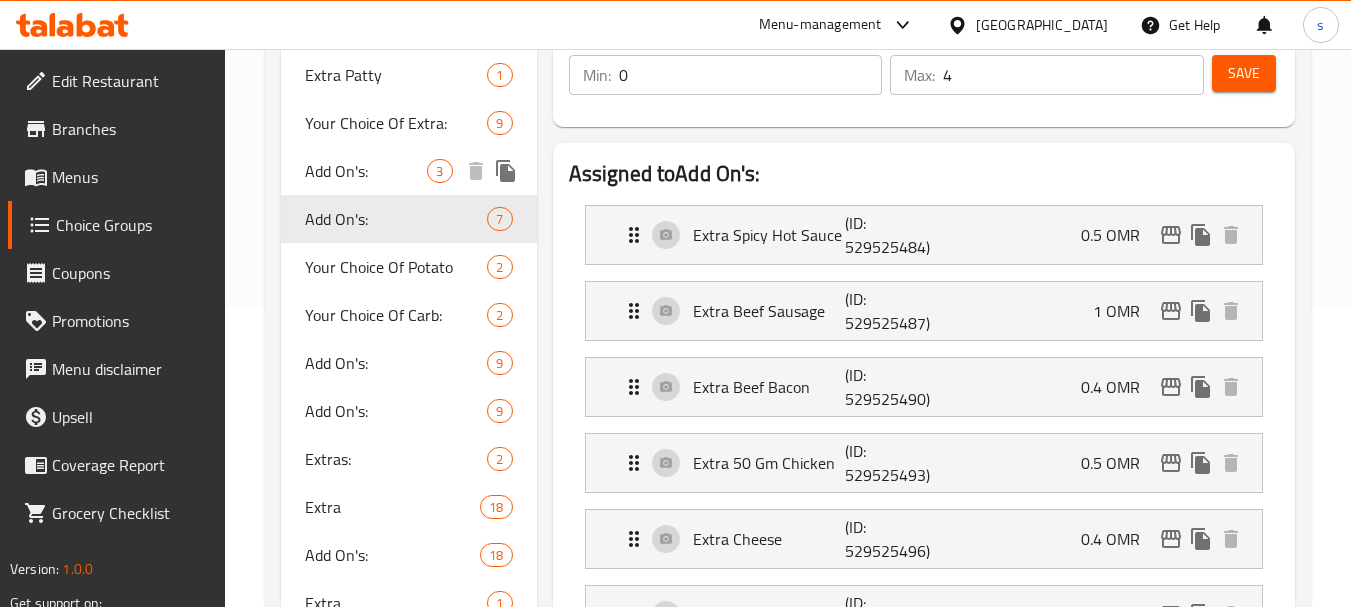 type on "Add On's:" 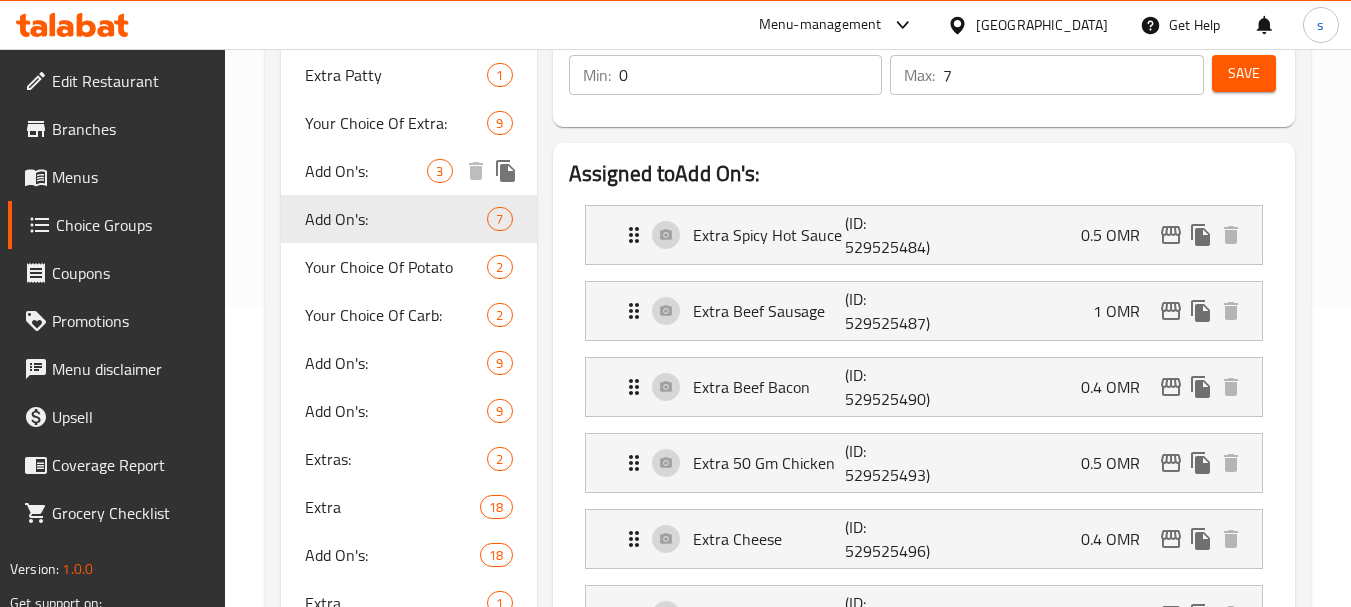 click on "Add On's:" at bounding box center [366, 171] 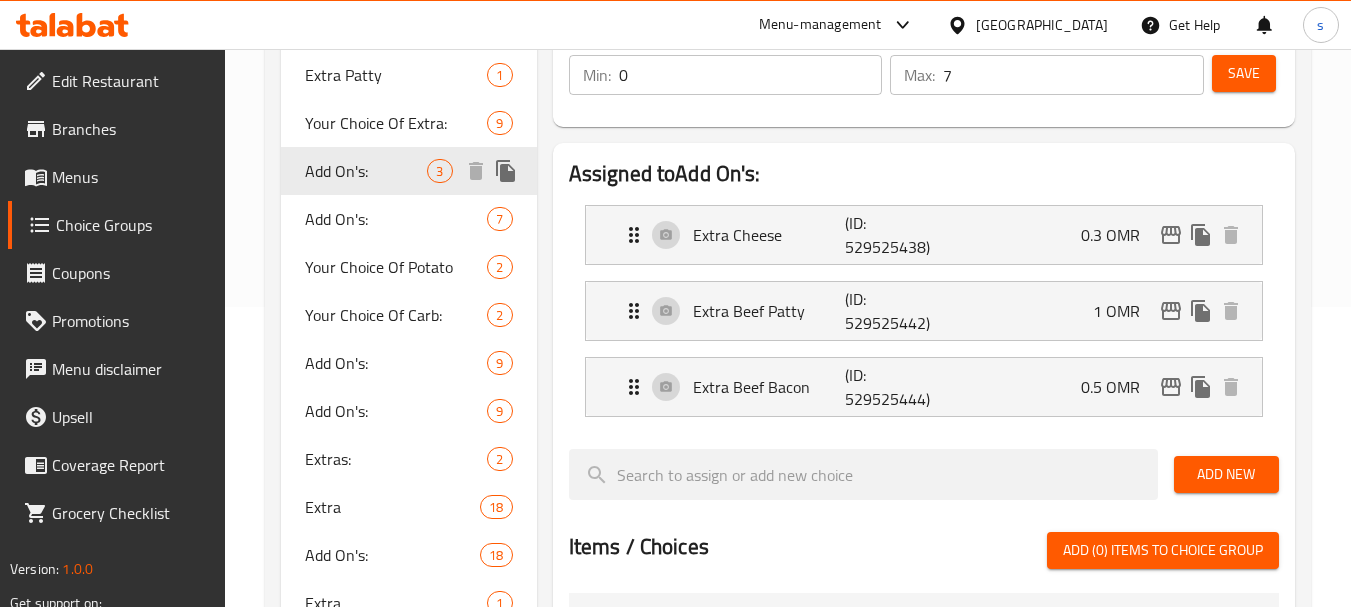 type on "الإضافات:" 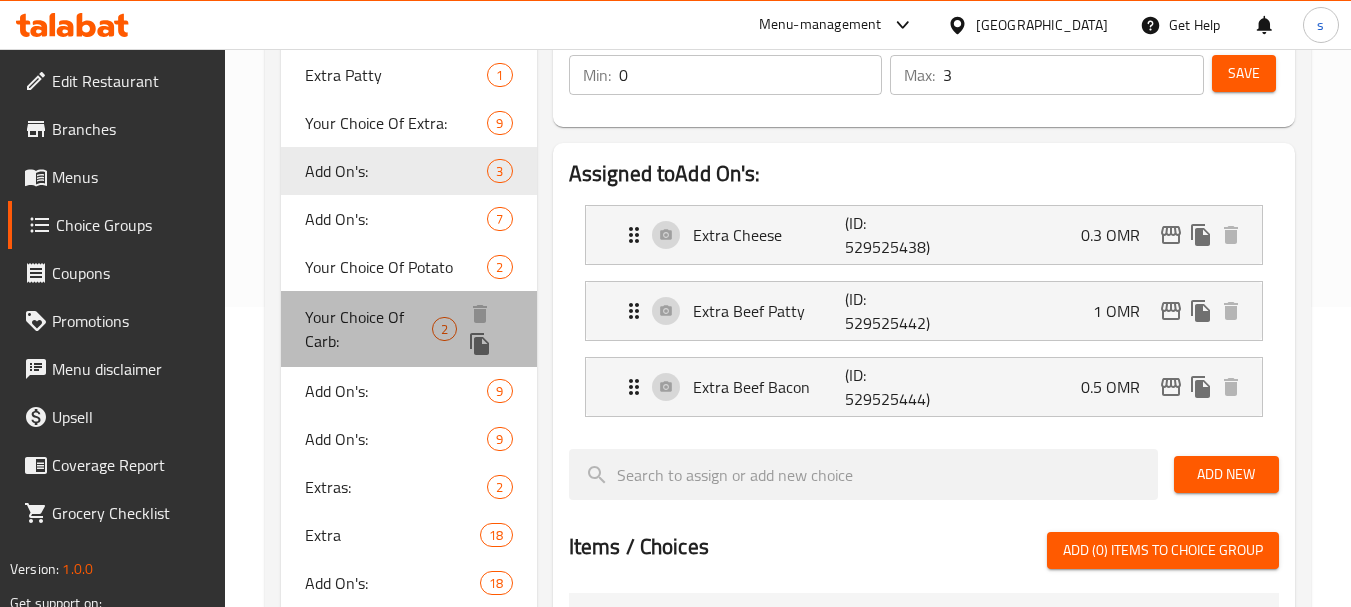 click on "Your Choice Of Carb:" at bounding box center (368, 329) 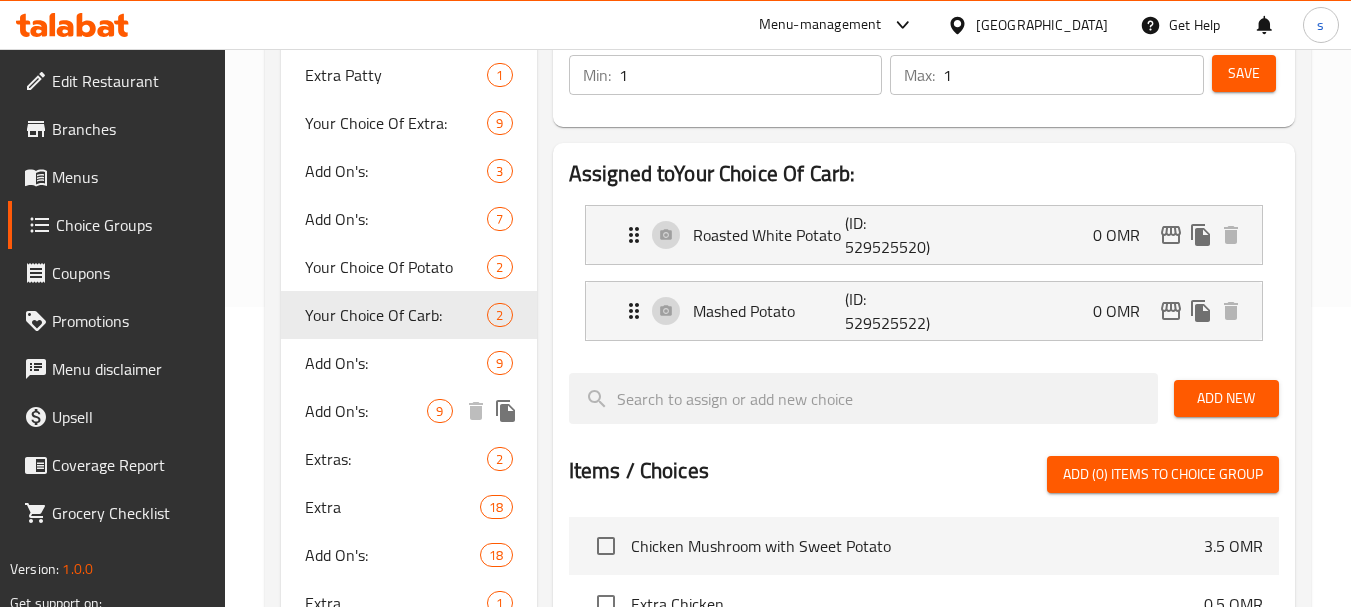 click on "Add On's:" at bounding box center [366, 411] 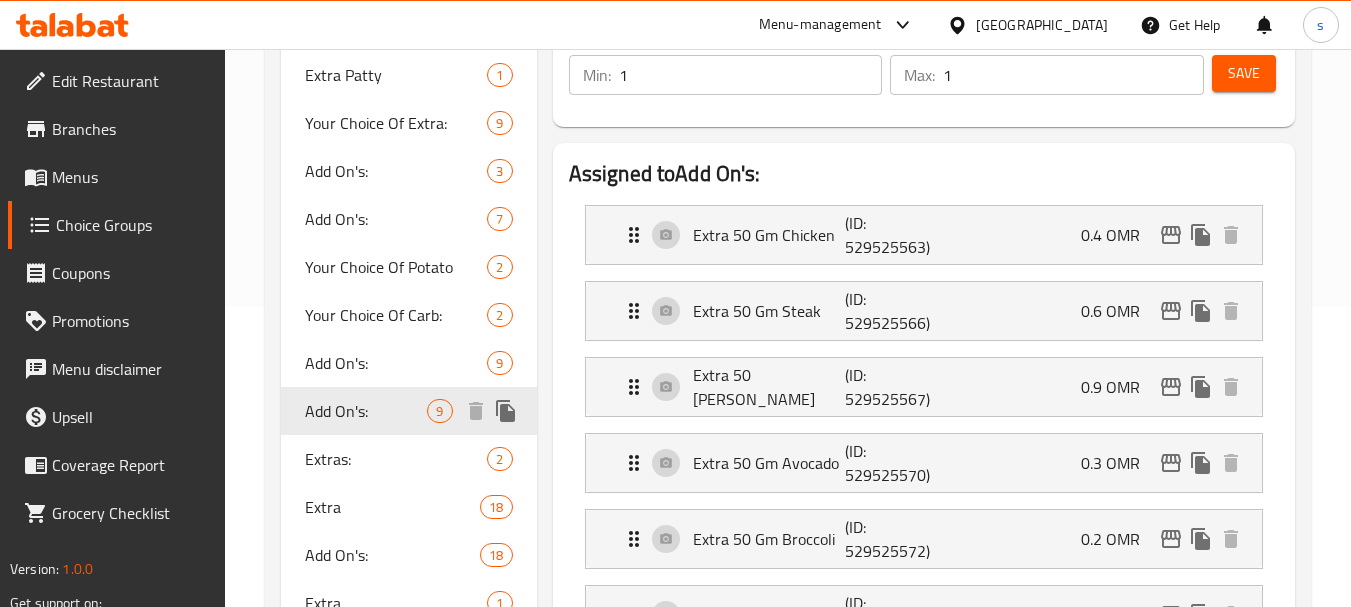 type on "Add On's:" 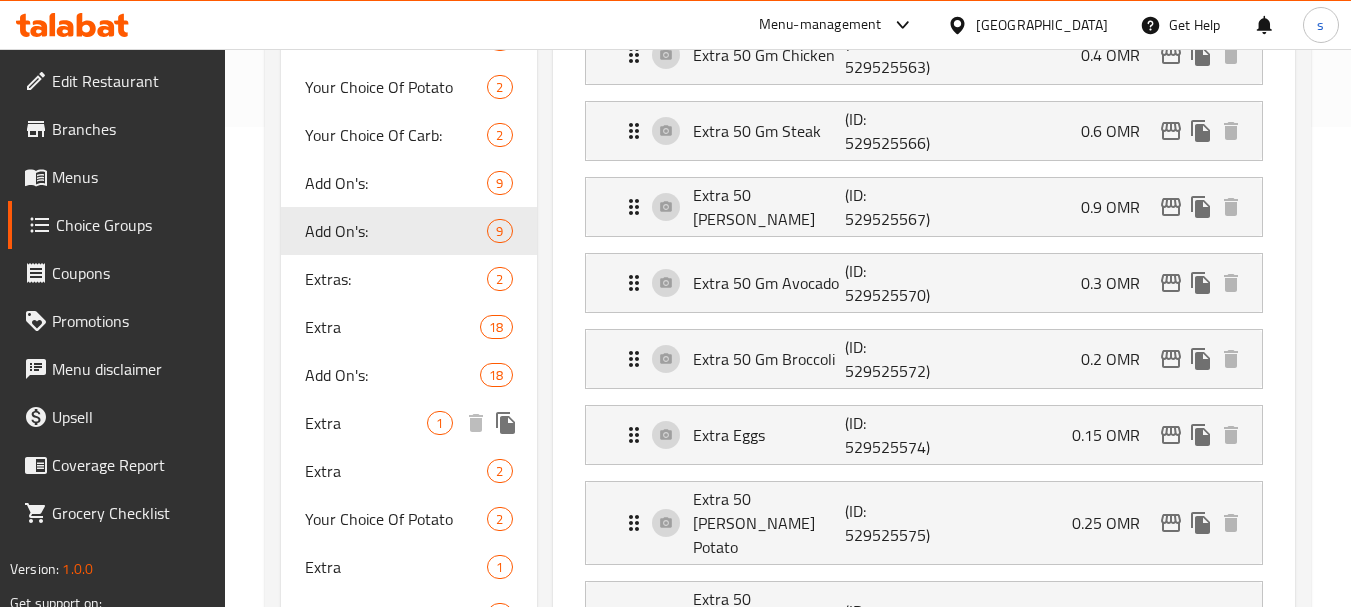 scroll, scrollTop: 500, scrollLeft: 0, axis: vertical 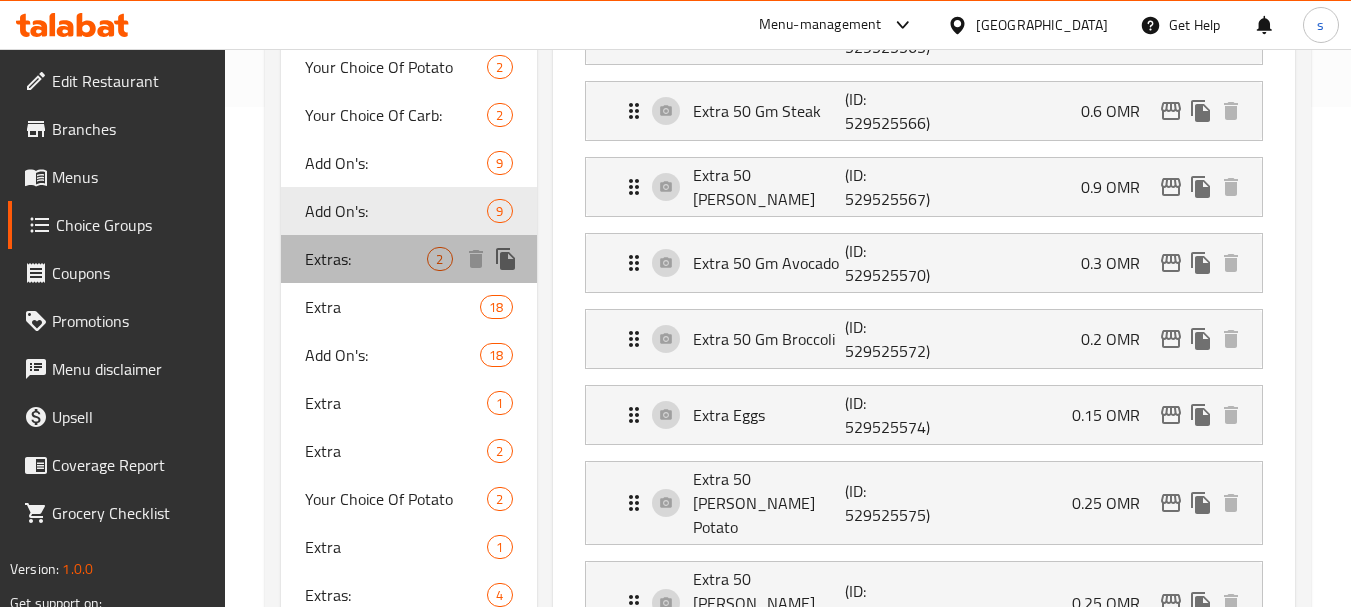 click on "Extras:" at bounding box center [366, 259] 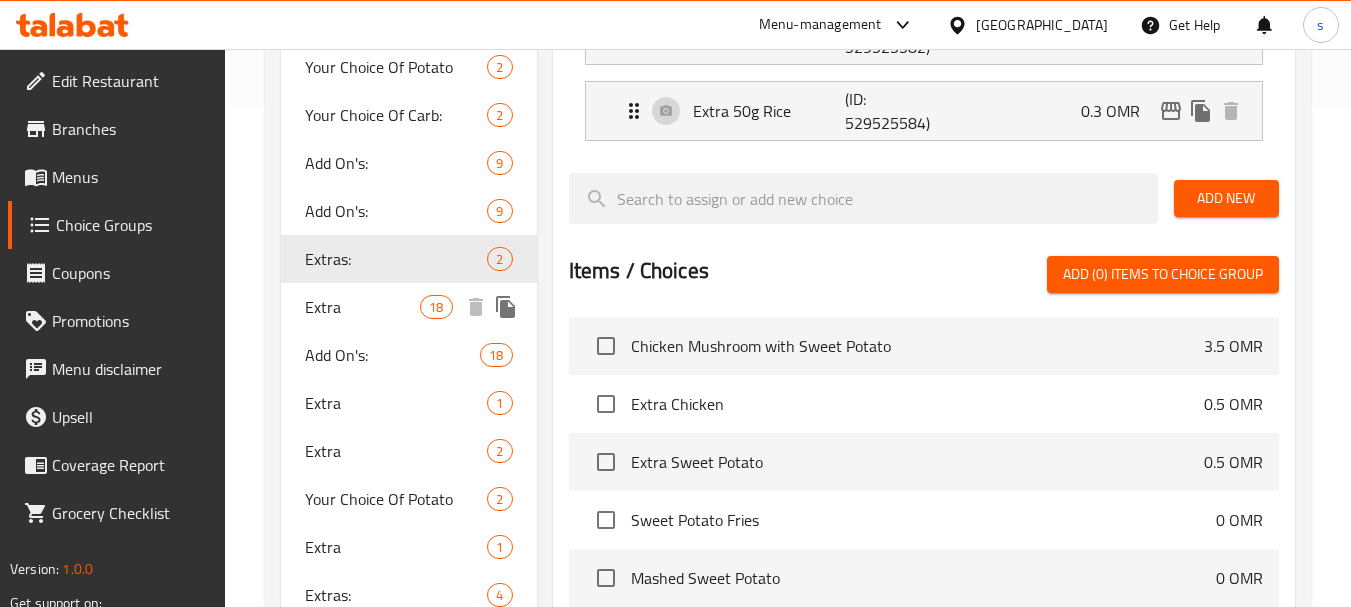 type on "Extras:" 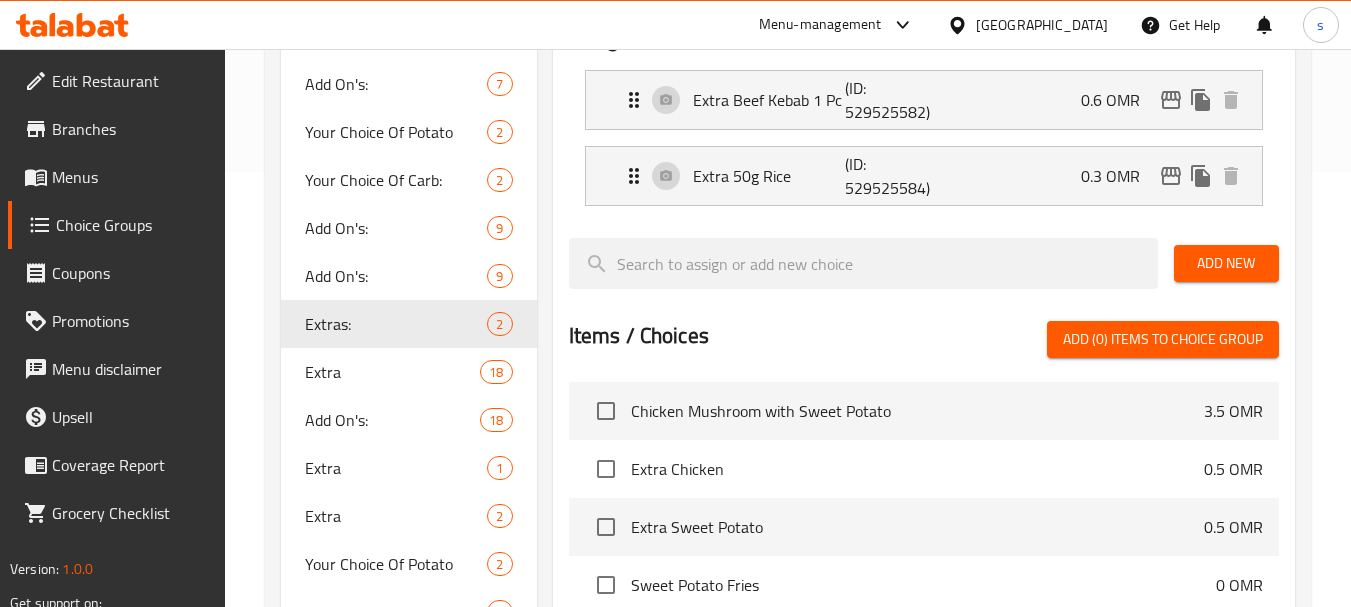 scroll, scrollTop: 400, scrollLeft: 0, axis: vertical 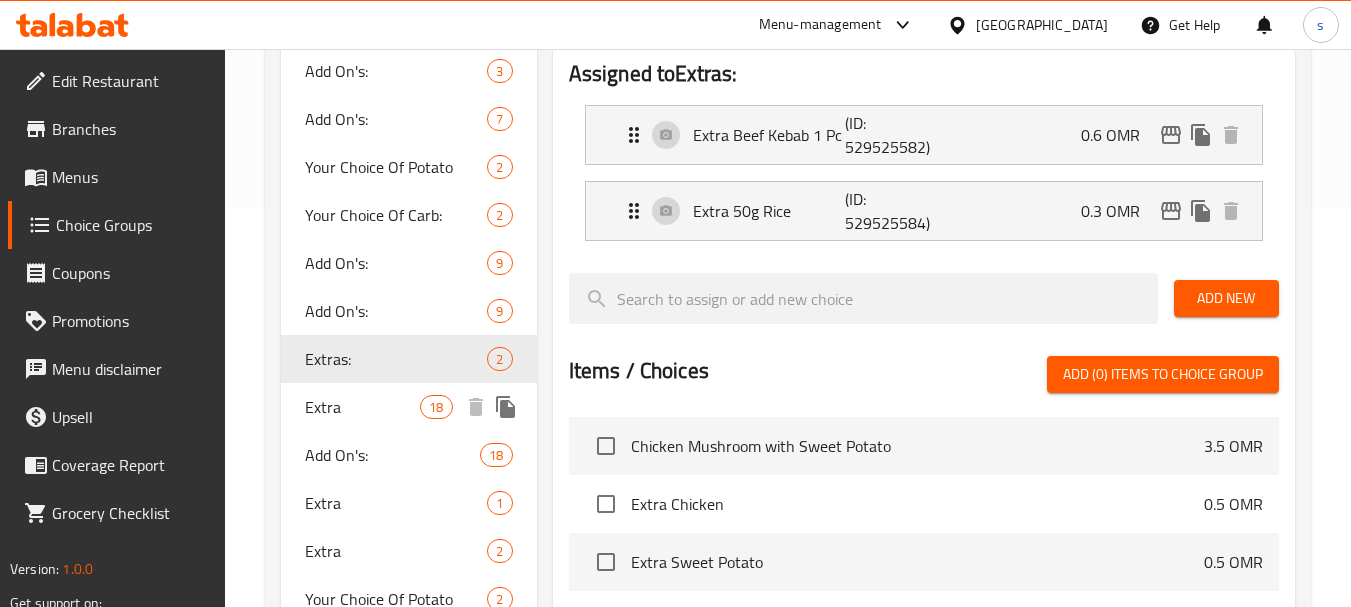 click on "Extra  18" at bounding box center (408, 407) 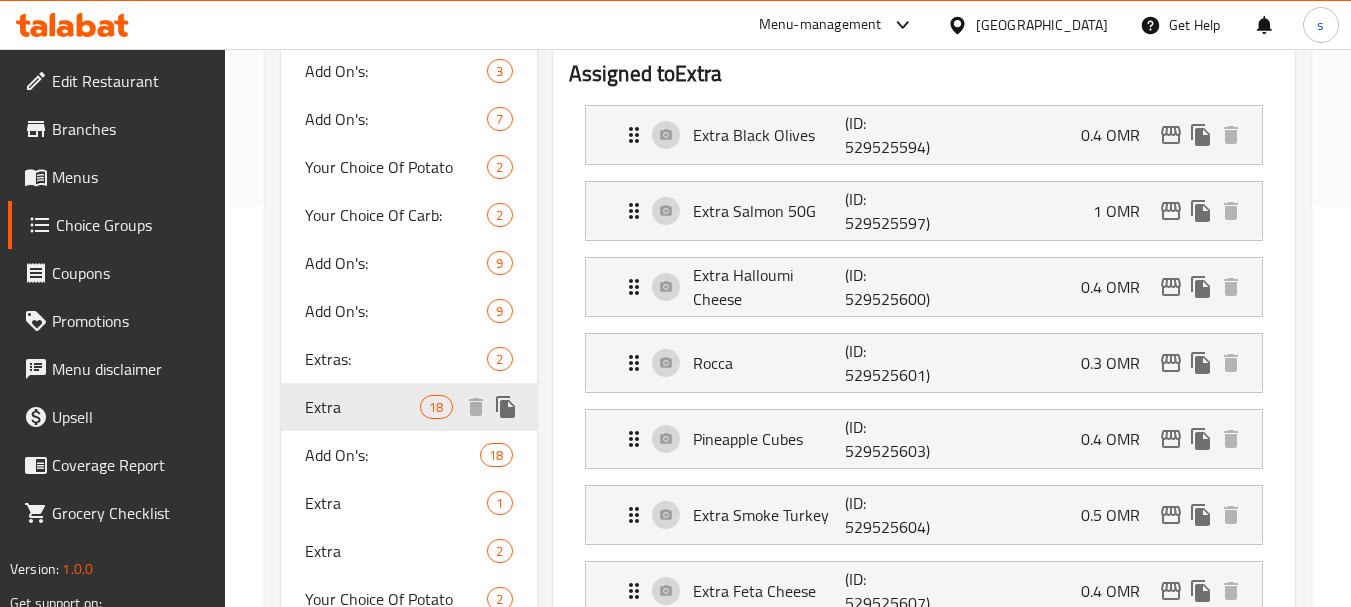 type on "Extra" 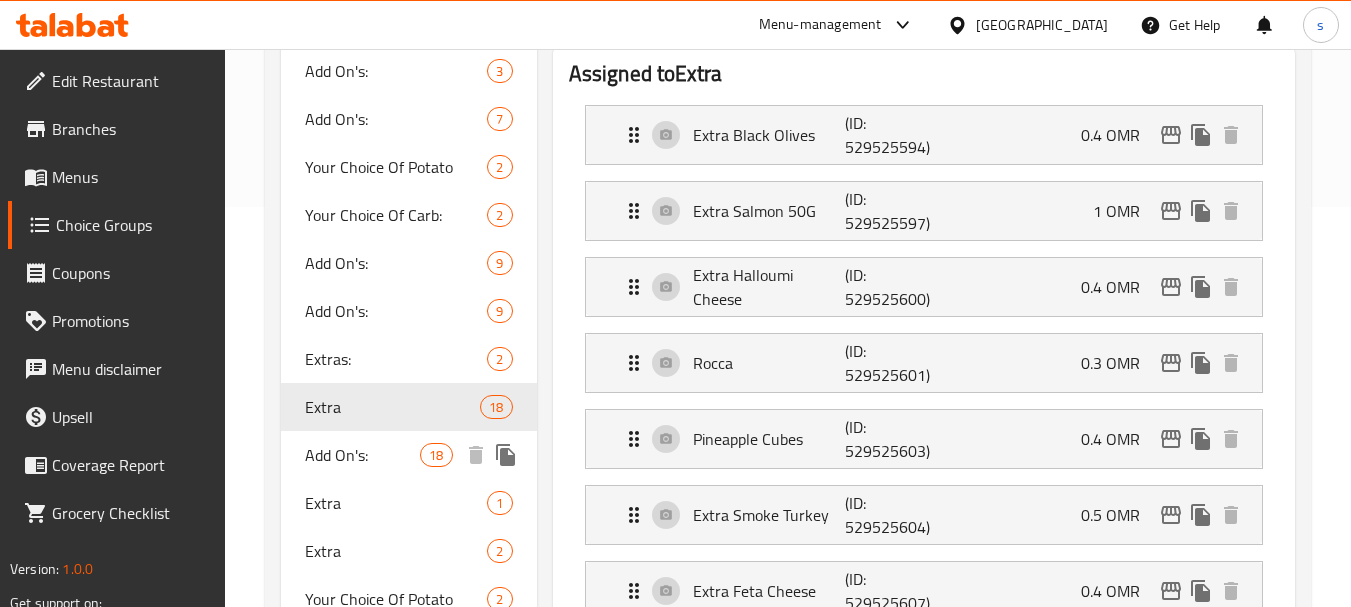 scroll, scrollTop: 500, scrollLeft: 0, axis: vertical 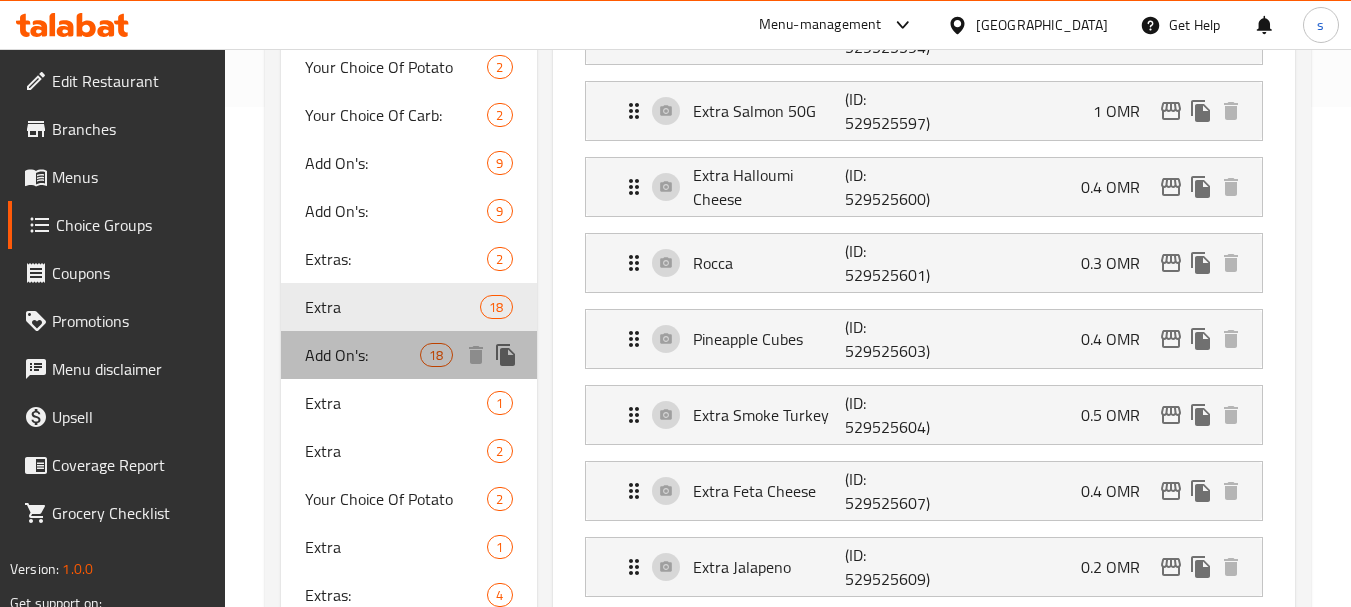 click on "Add On's:" at bounding box center [362, 355] 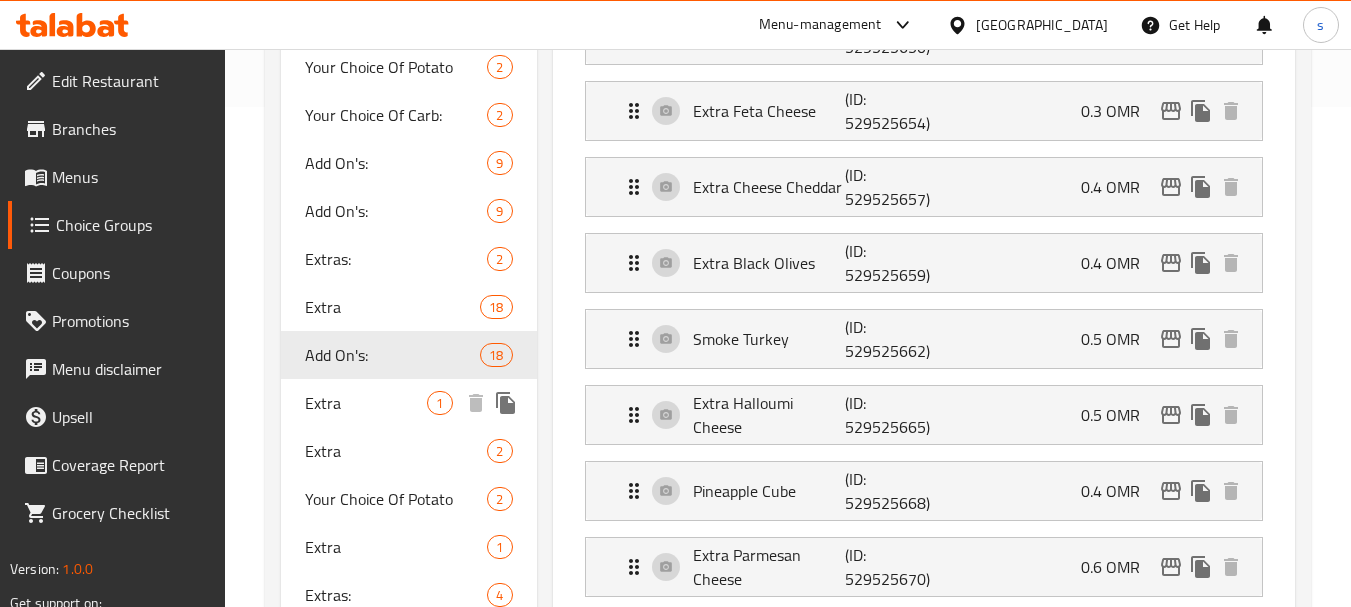 click on "Extra" at bounding box center [366, 403] 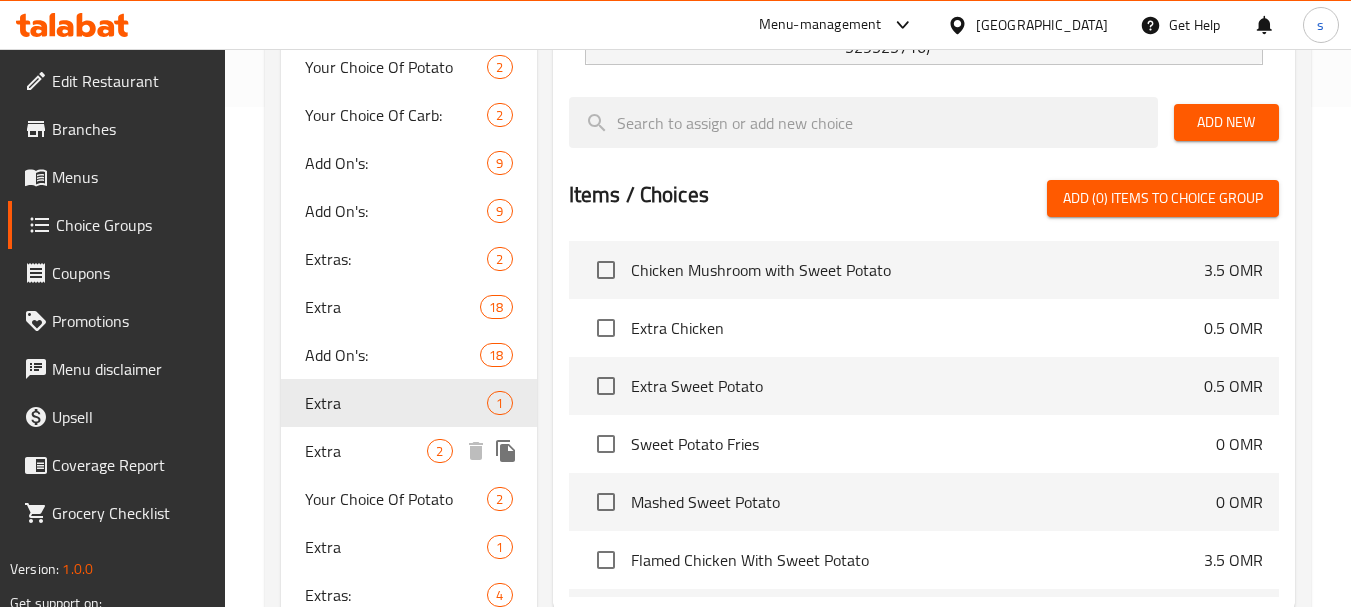 click on "Extra" at bounding box center [366, 451] 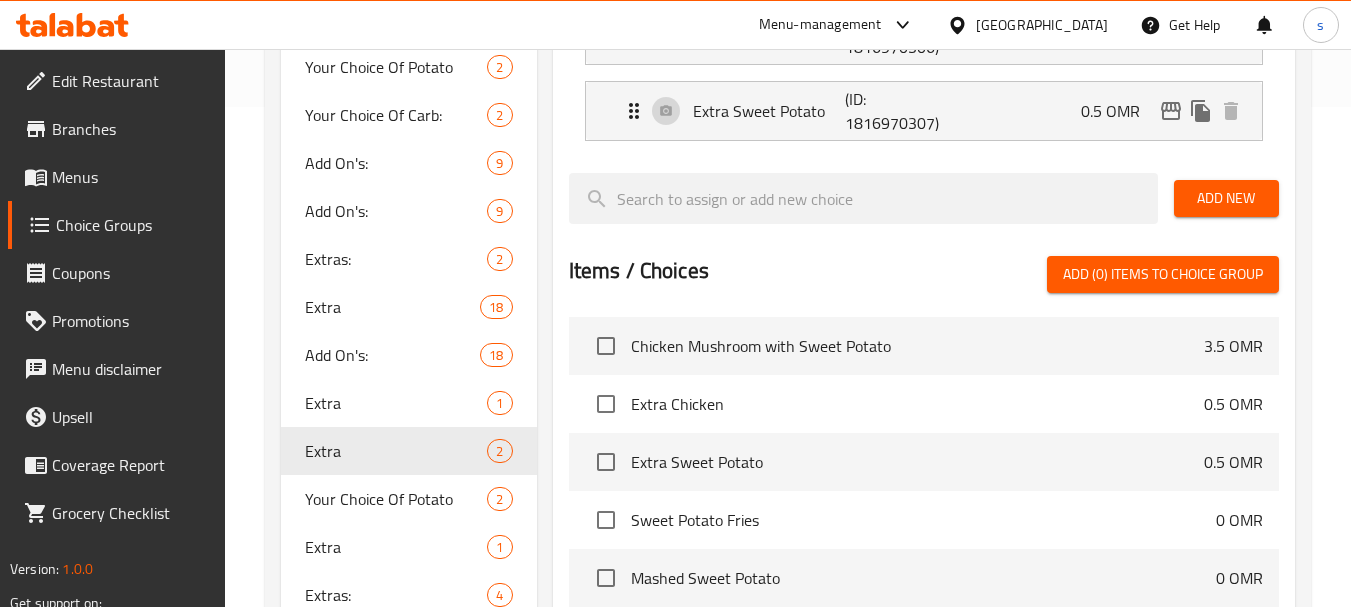 type on "Extra" 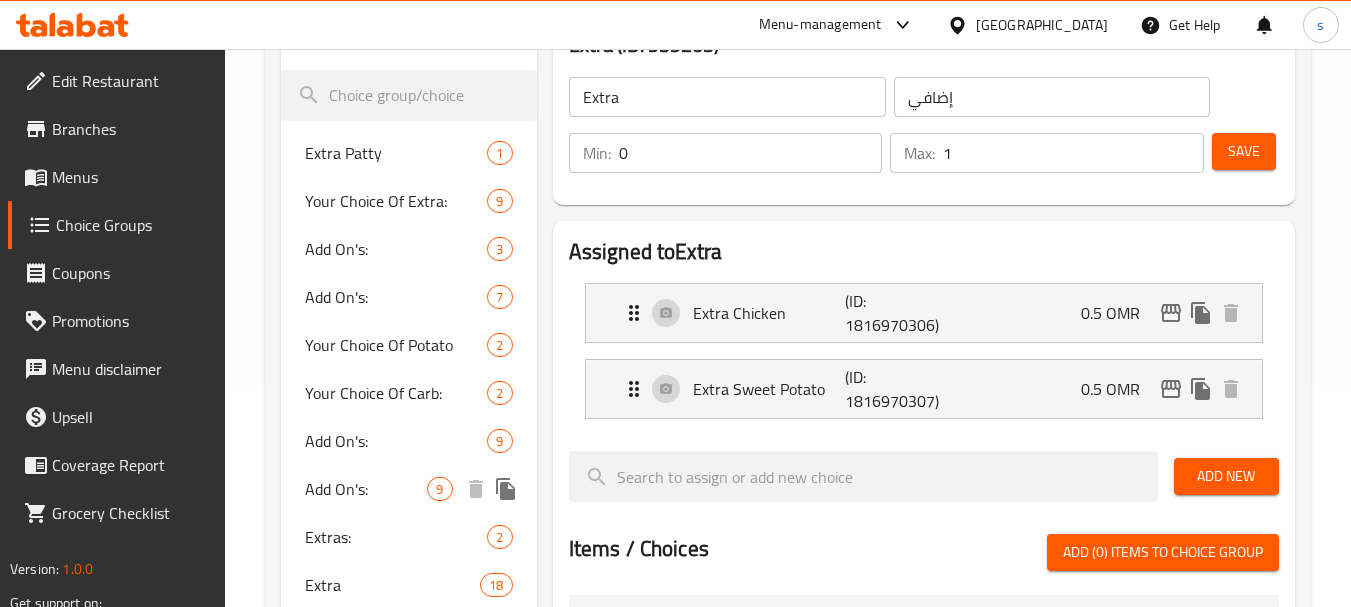 scroll, scrollTop: 200, scrollLeft: 0, axis: vertical 